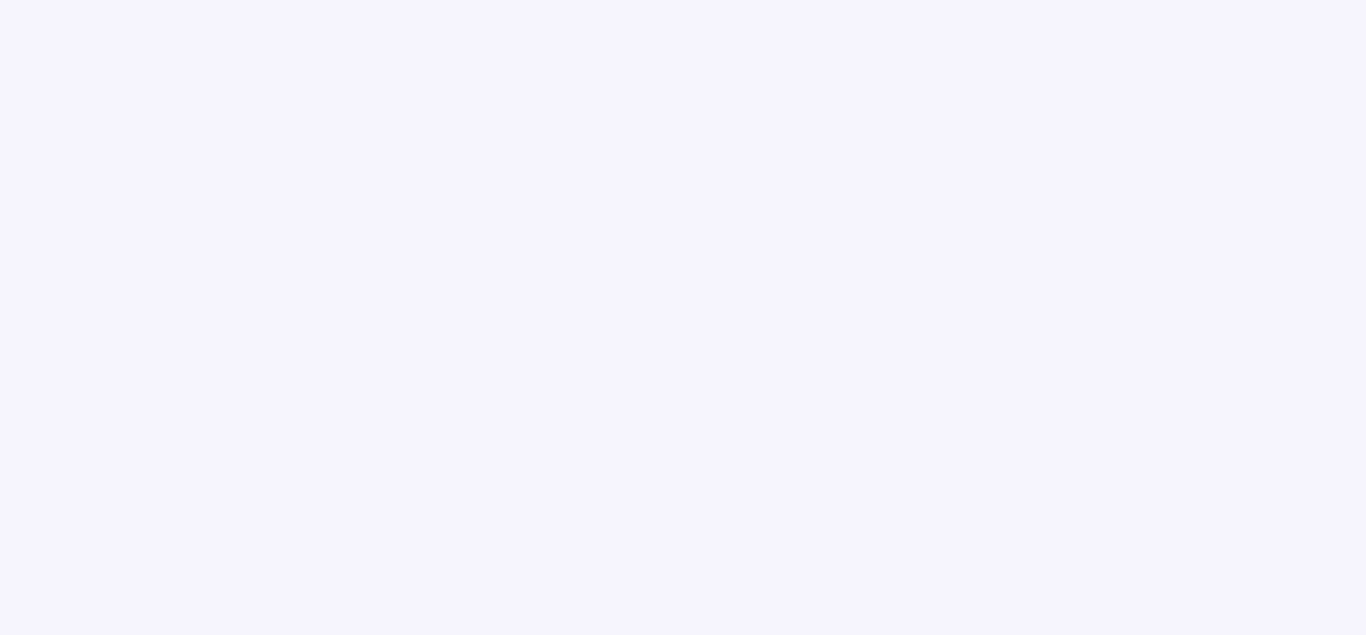 scroll, scrollTop: 0, scrollLeft: 0, axis: both 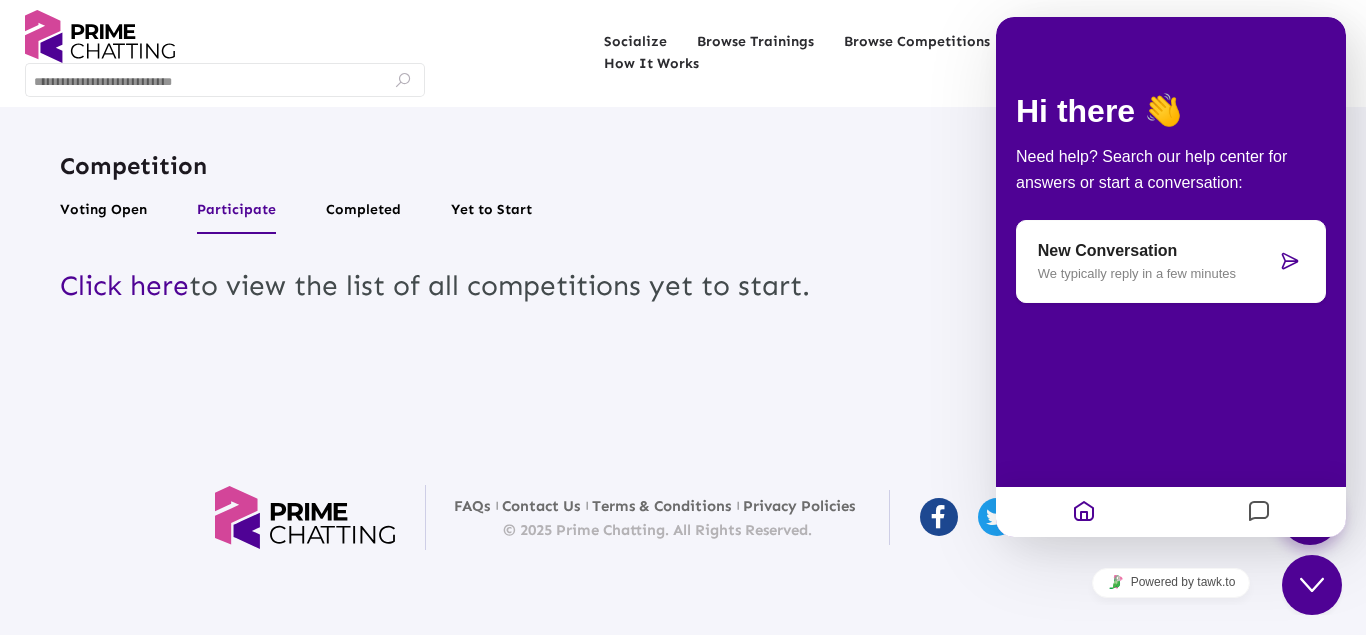 click on "Competition Voting Open  Participate  Completed  Yet to Start  Click here  to view the list of all competitions yet to start. Chats   Offline  Recent Online  All  No Chats Found west Start new chat You can not send message to this conversation any more." 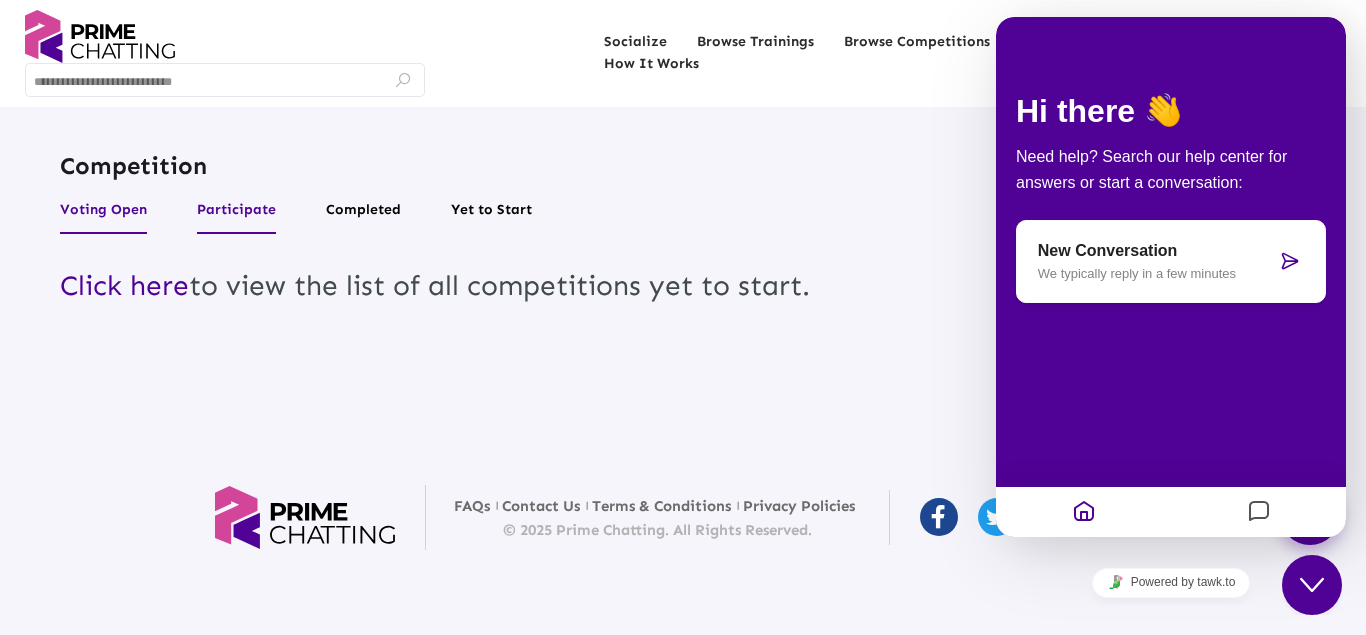 click on "Voting Open" 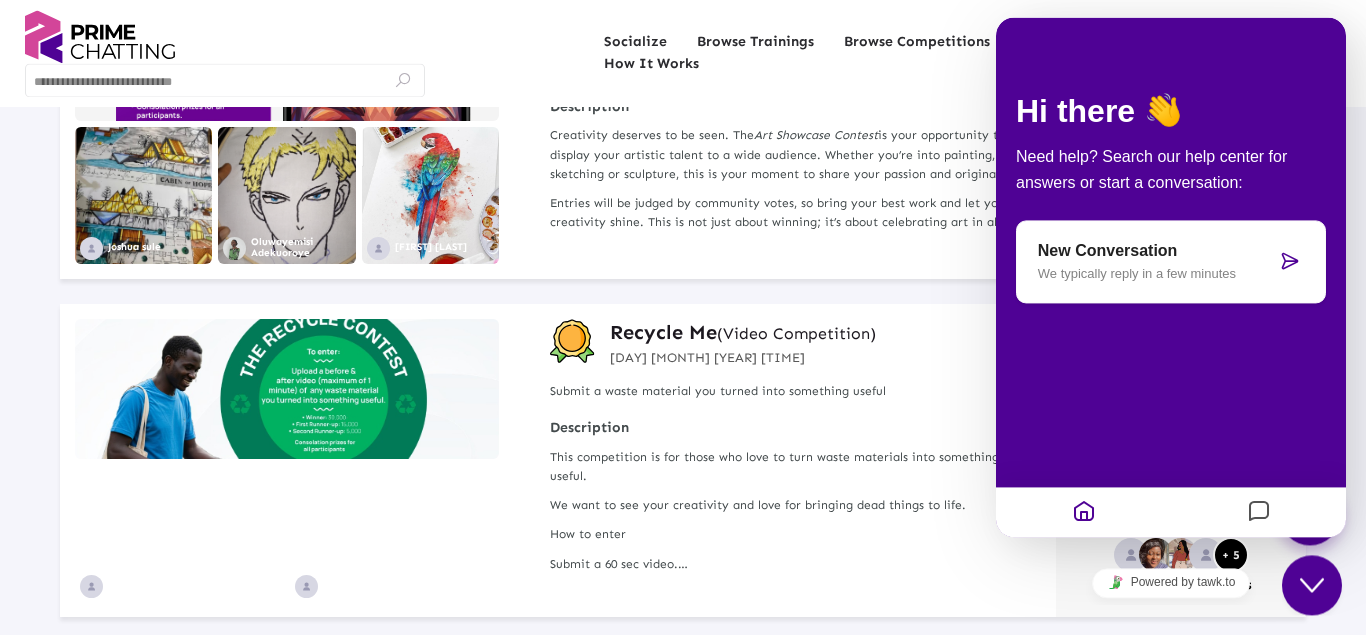 scroll, scrollTop: 370, scrollLeft: 0, axis: vertical 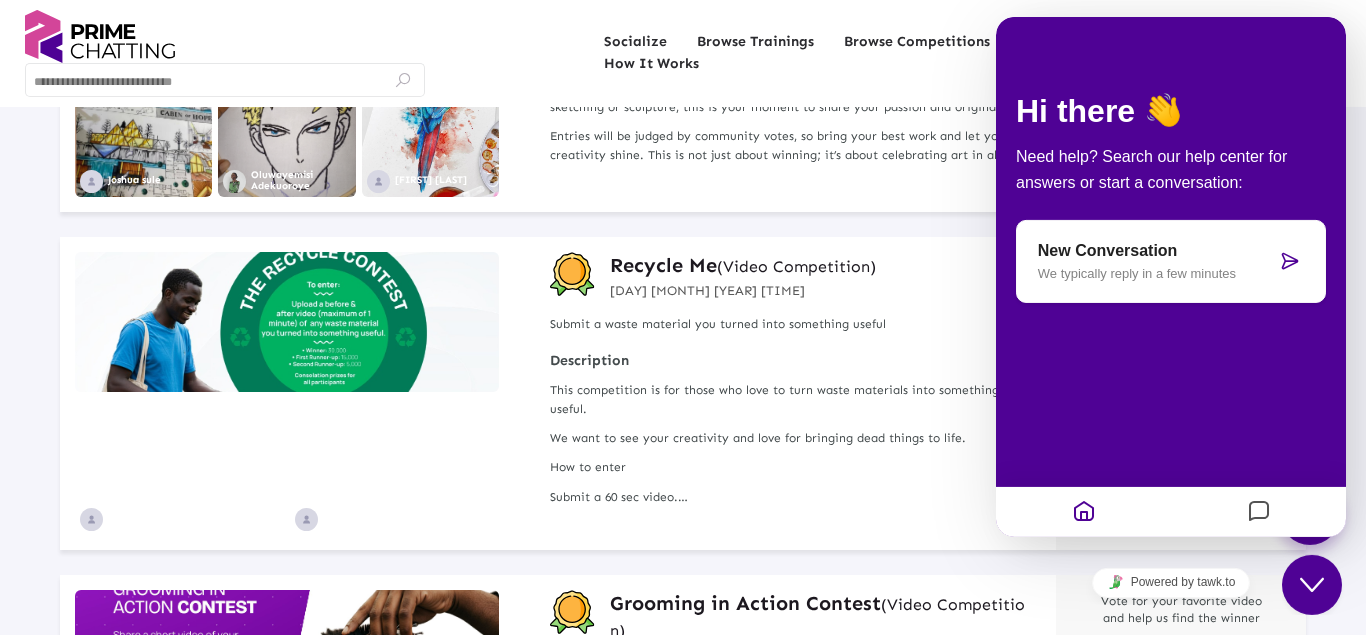click at bounding box center [1084, 511] 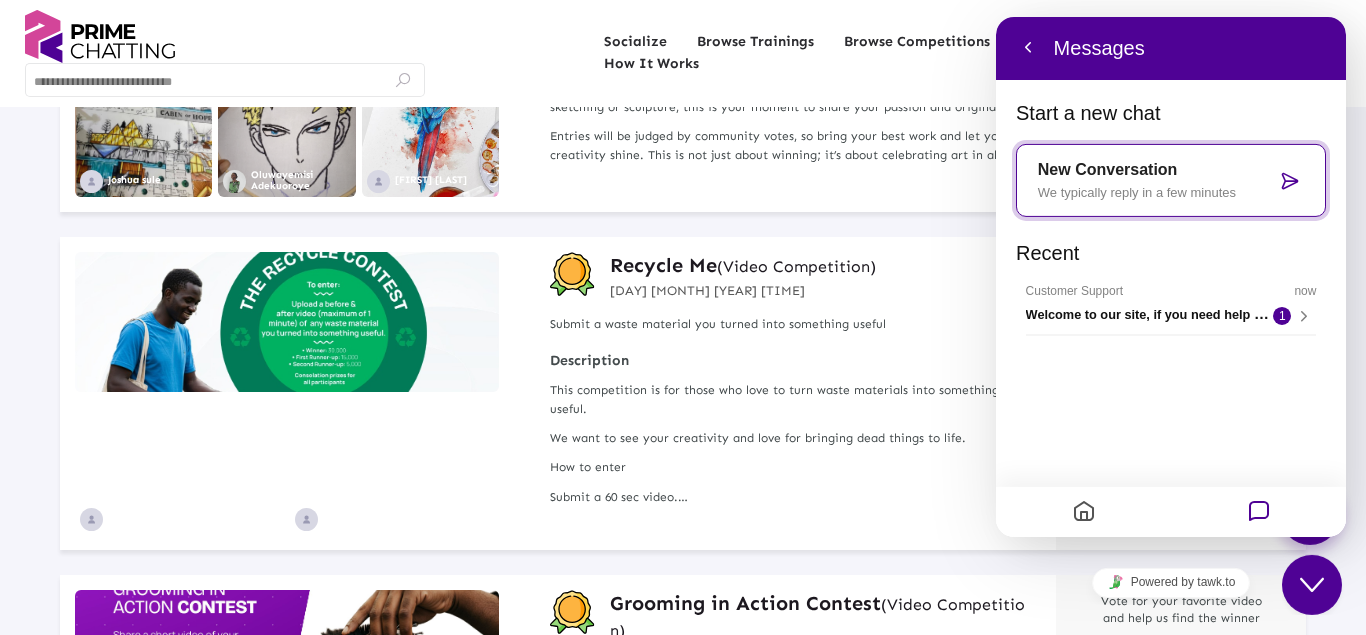 click at bounding box center [1084, 511] 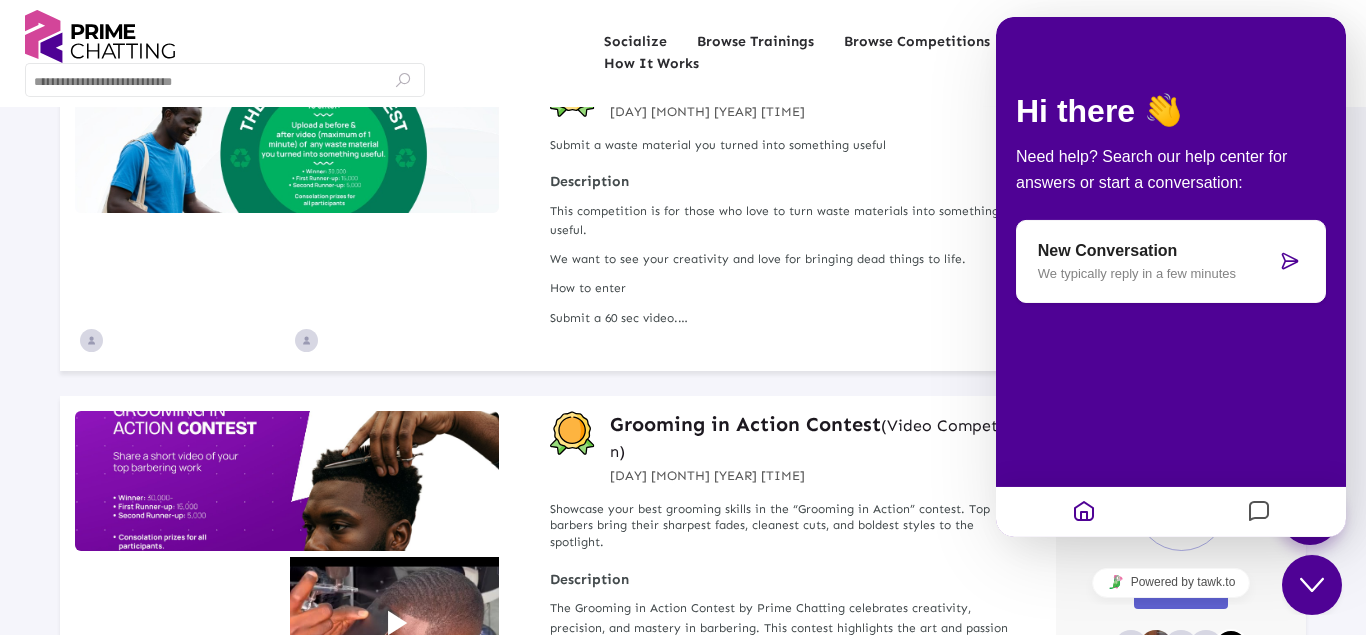 scroll, scrollTop: 548, scrollLeft: 0, axis: vertical 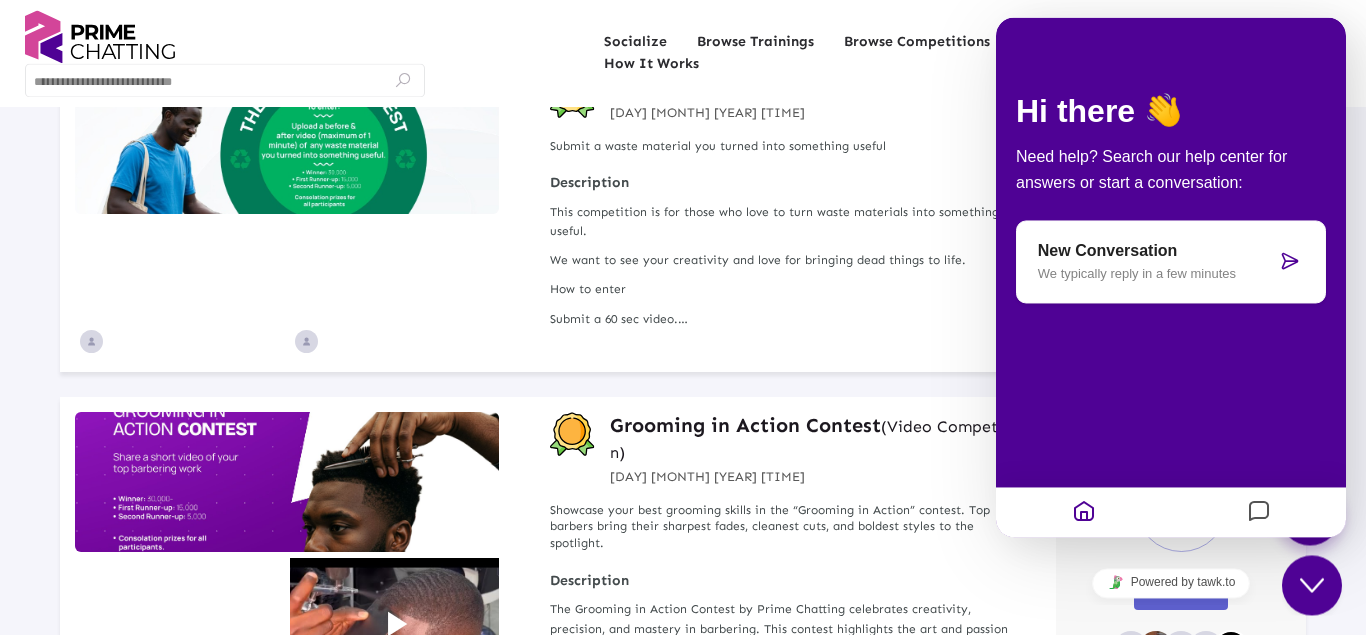 click 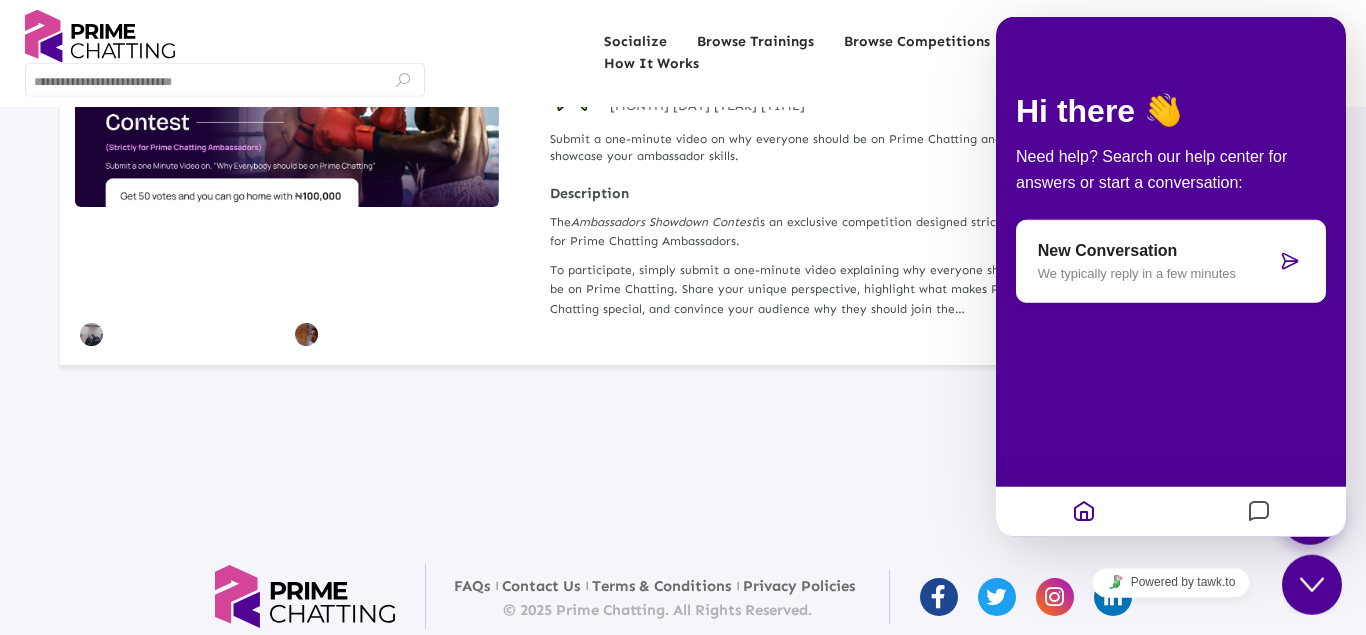 scroll, scrollTop: 2274, scrollLeft: 0, axis: vertical 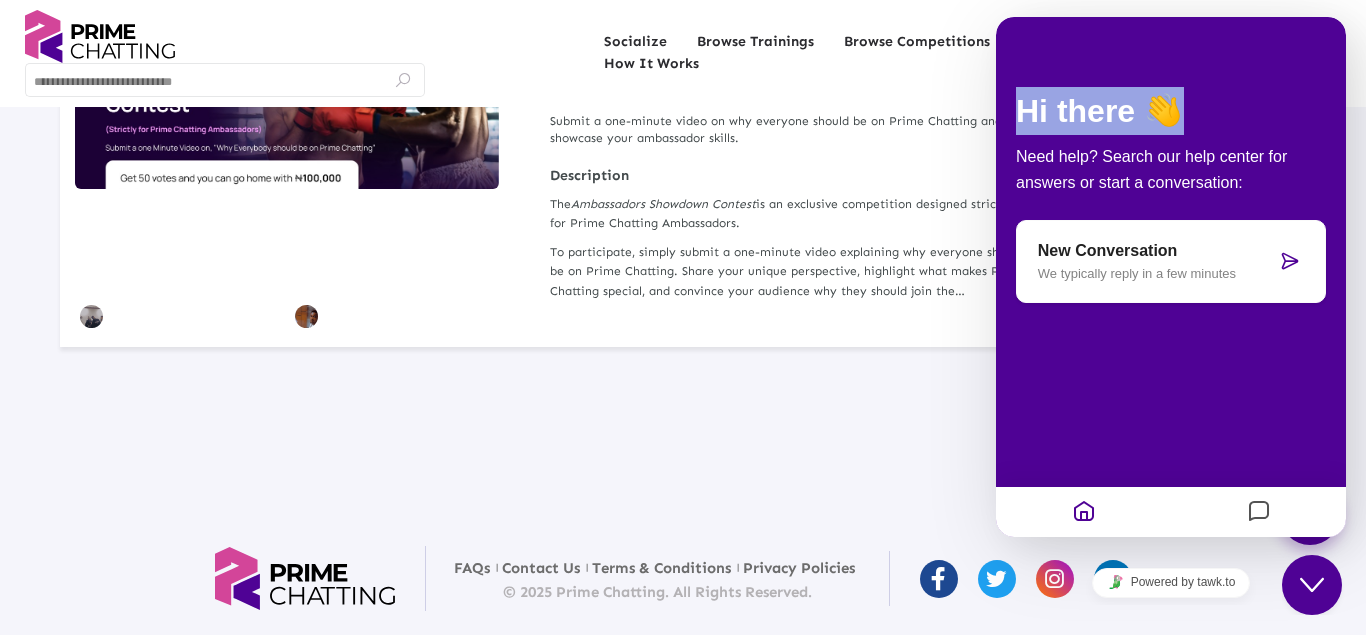 drag, startPoint x: 1195, startPoint y: 50, endPoint x: 903, endPoint y: 75, distance: 293.06824 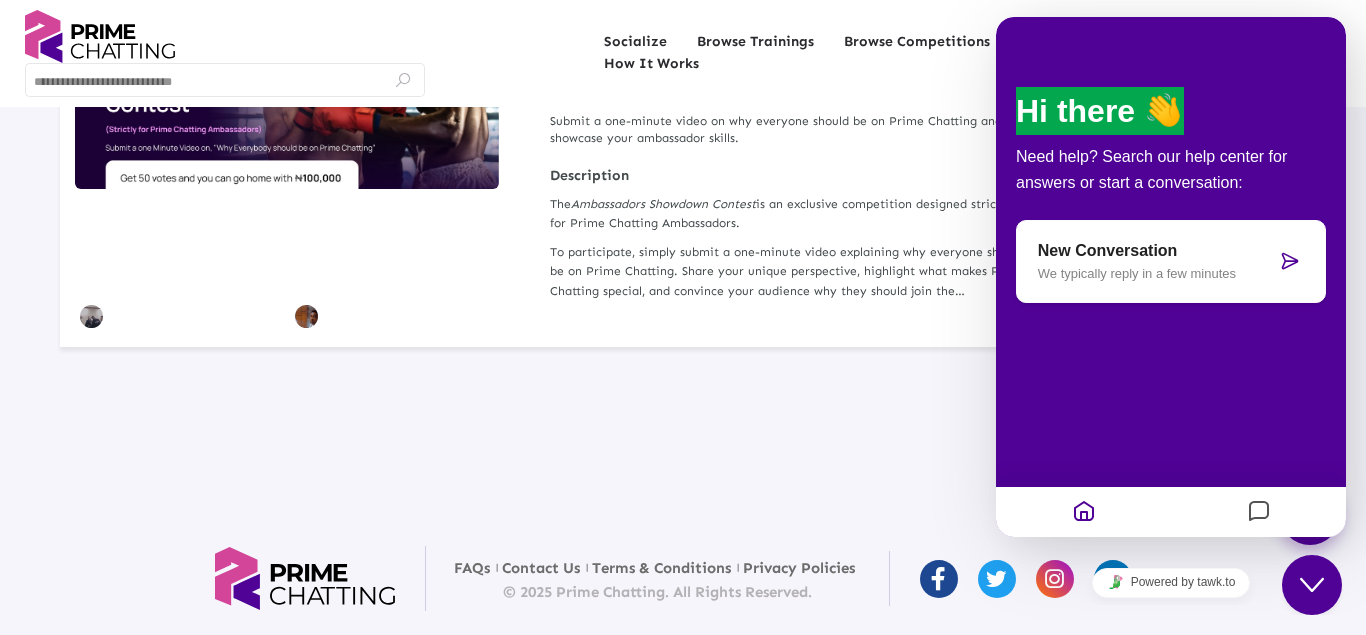 click on "Close Chat This icon closes the chat window." at bounding box center (1312, 585) 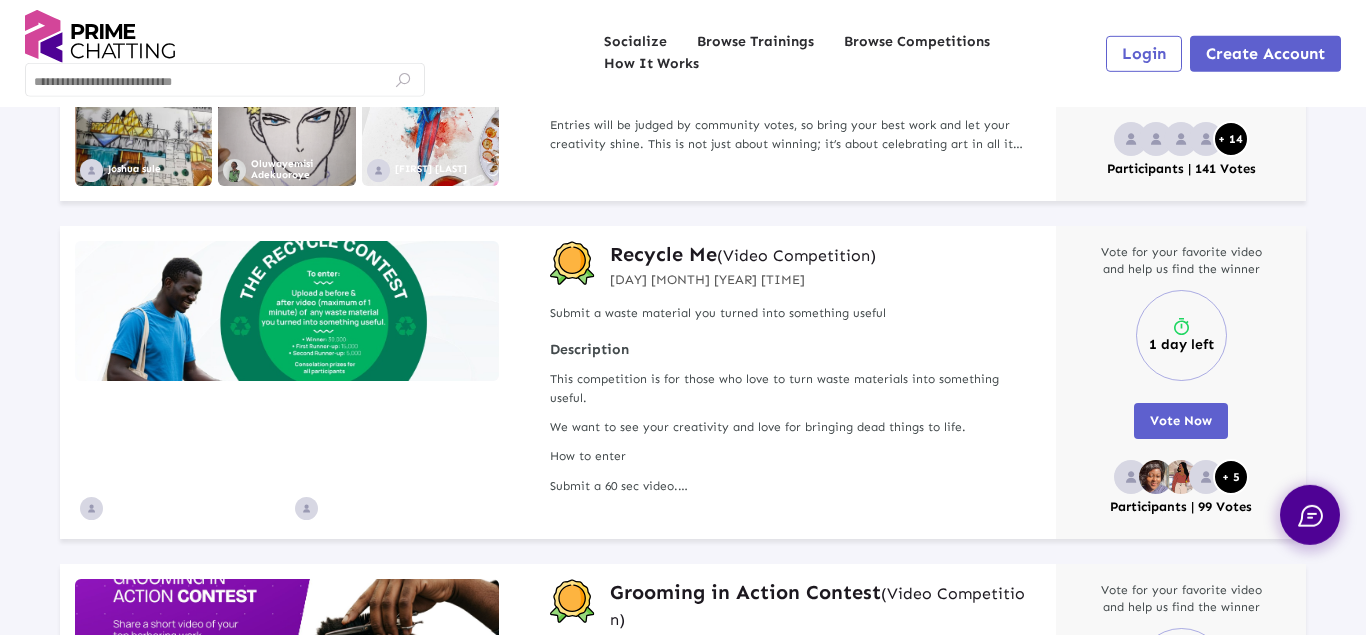 scroll, scrollTop: 382, scrollLeft: 0, axis: vertical 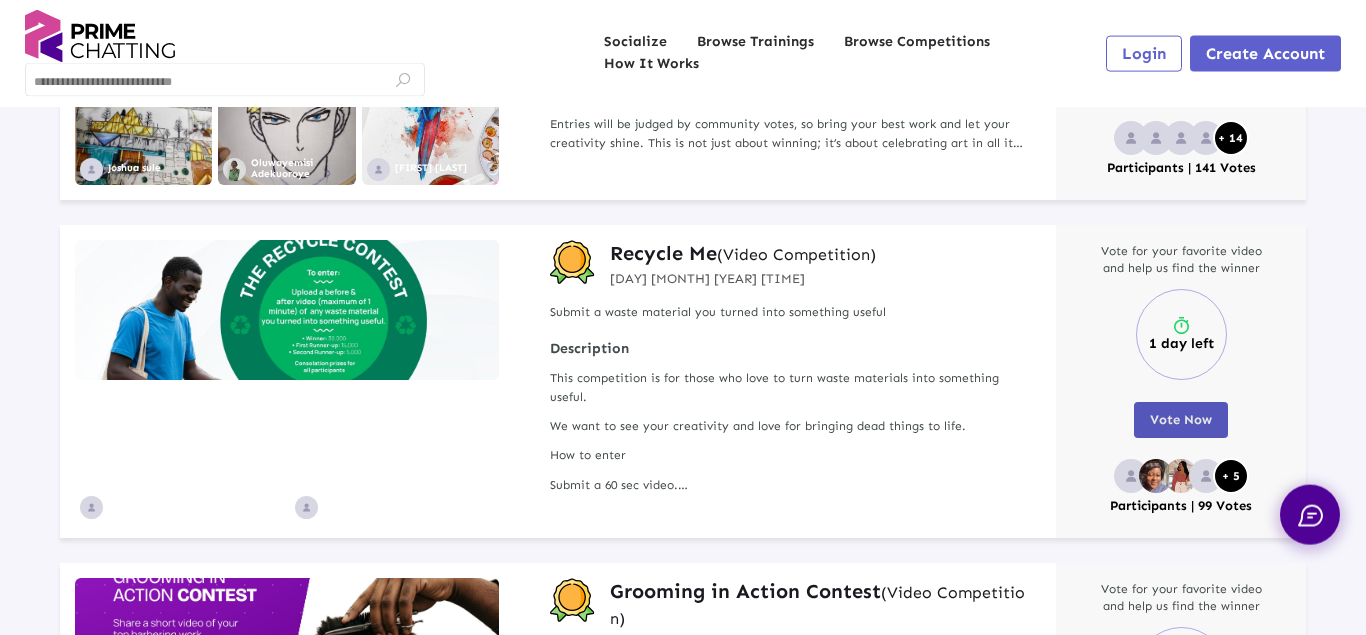 click on "Vote Now" 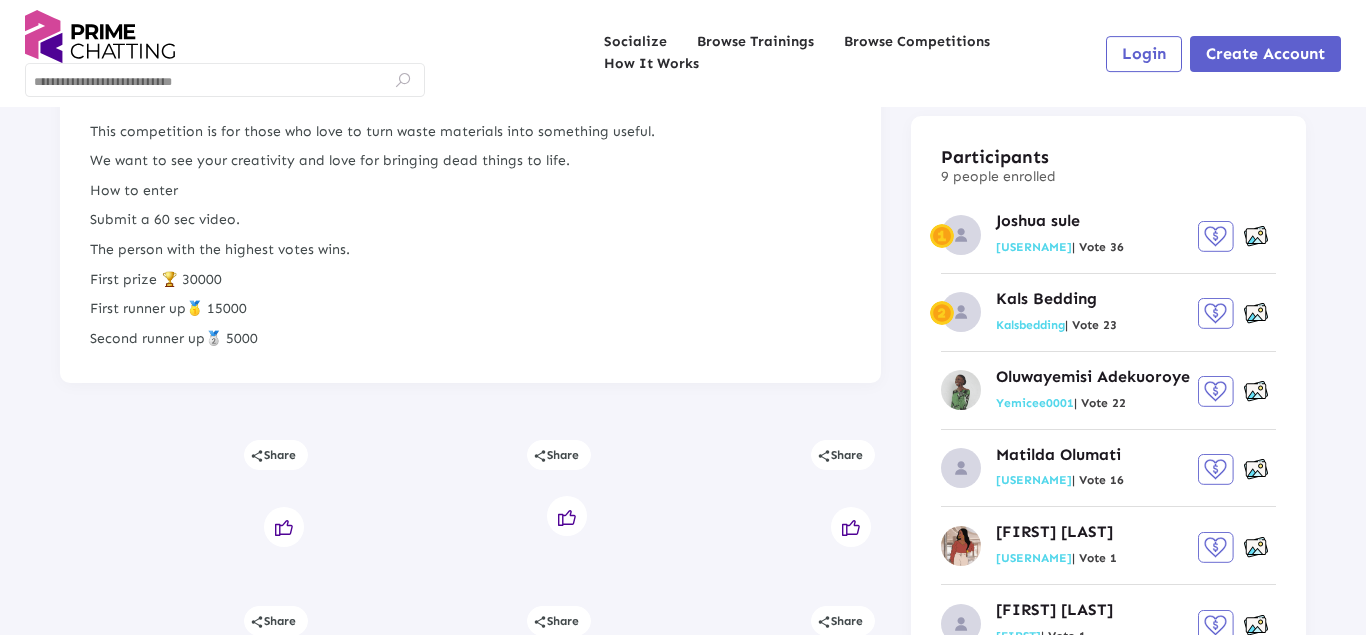 scroll, scrollTop: 0, scrollLeft: 0, axis: both 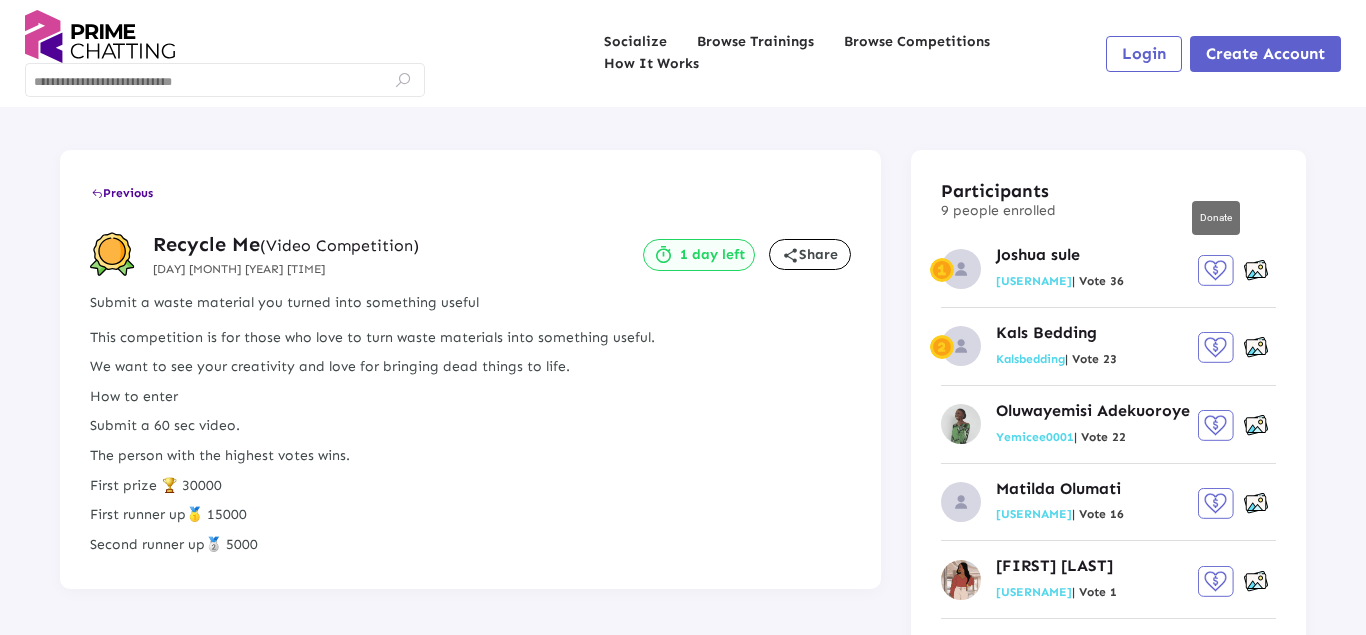 click 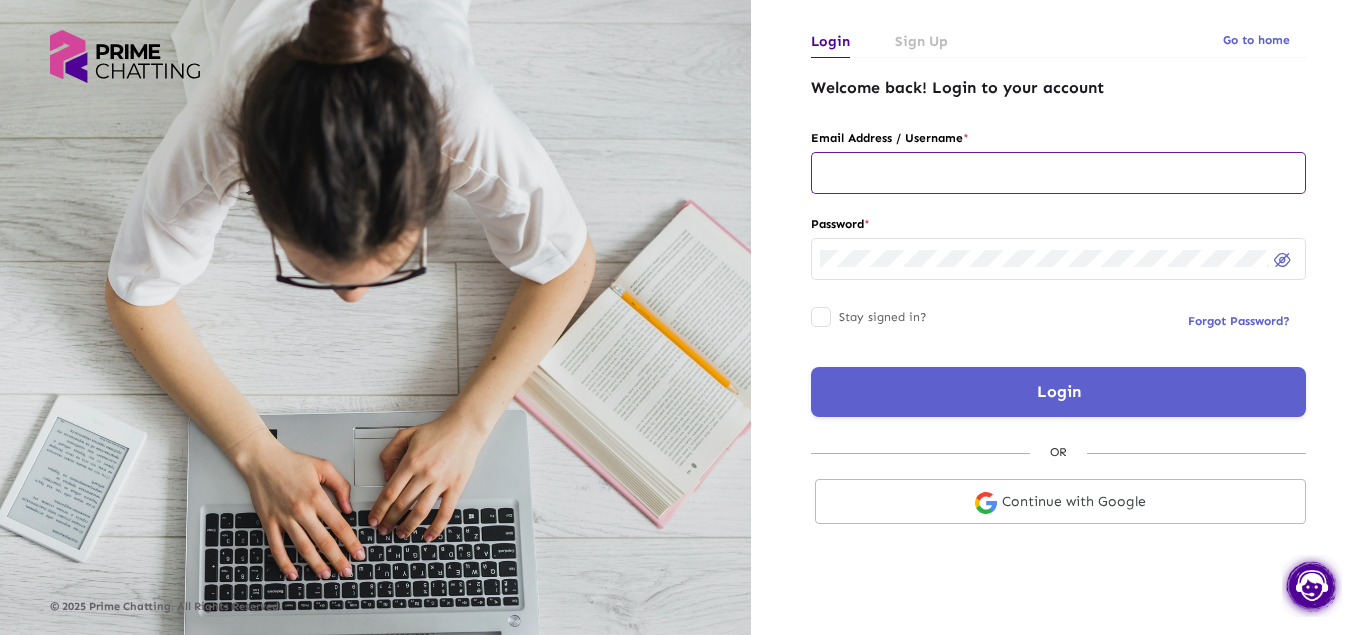 click at bounding box center (1058, 173) 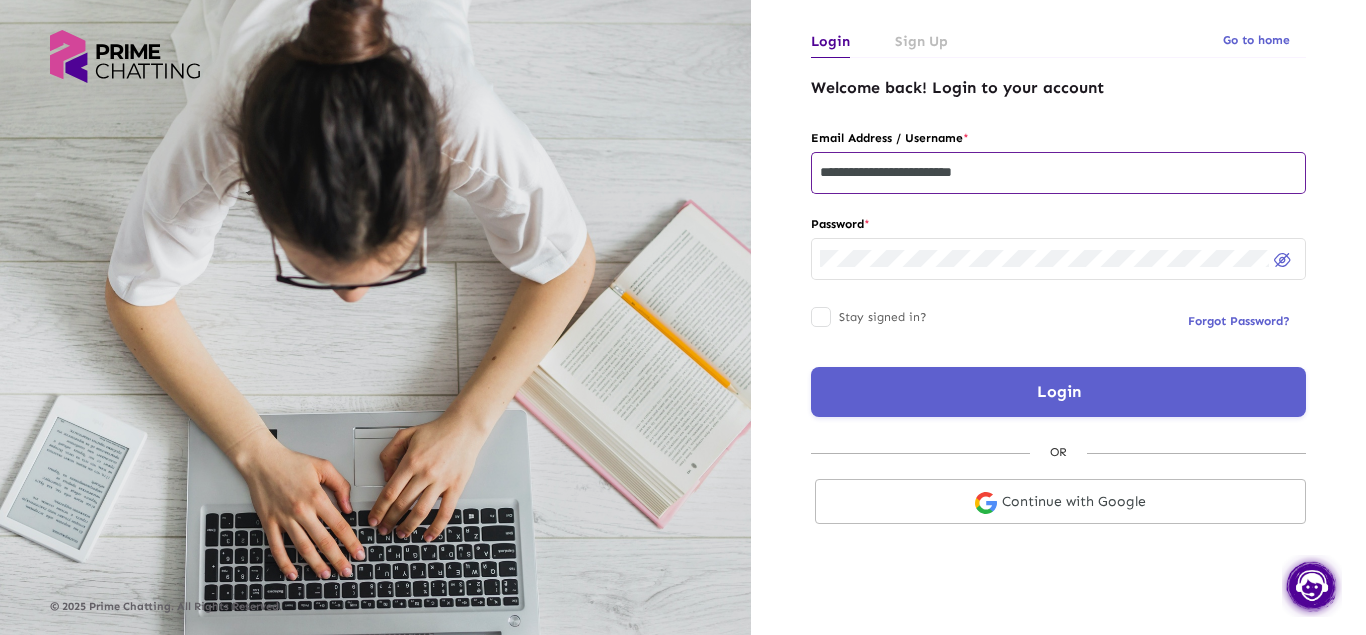 click on "**********" at bounding box center [1058, 173] 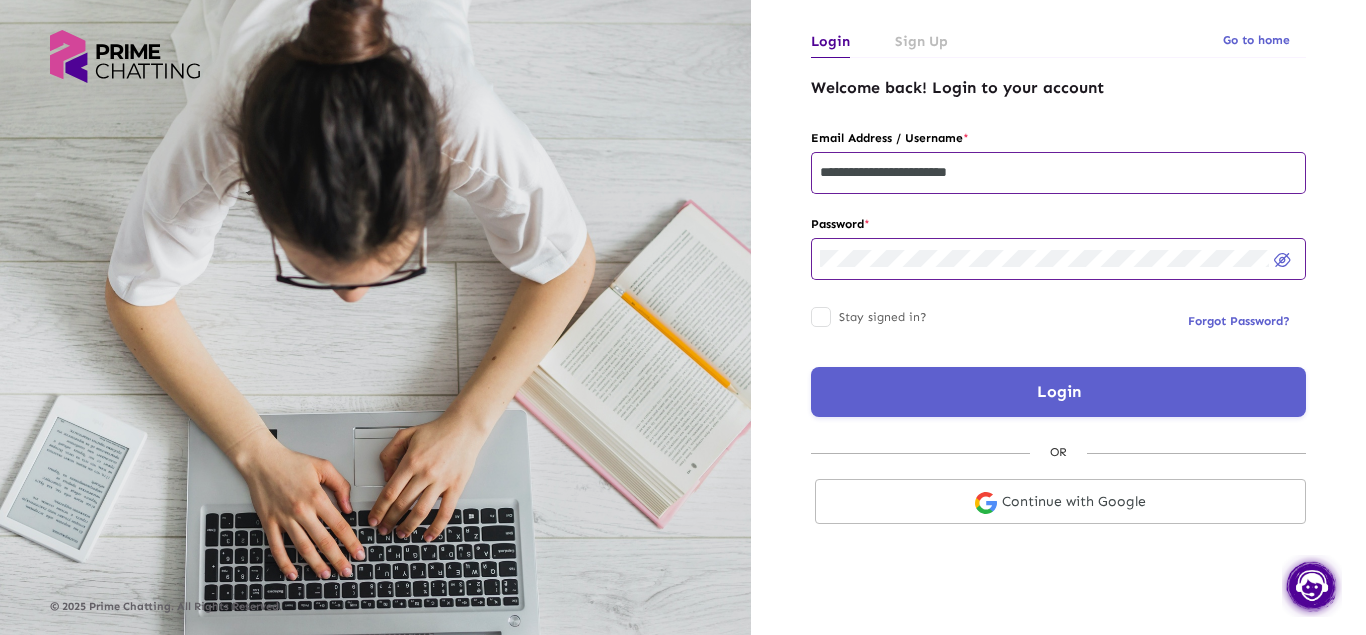 type on "**********" 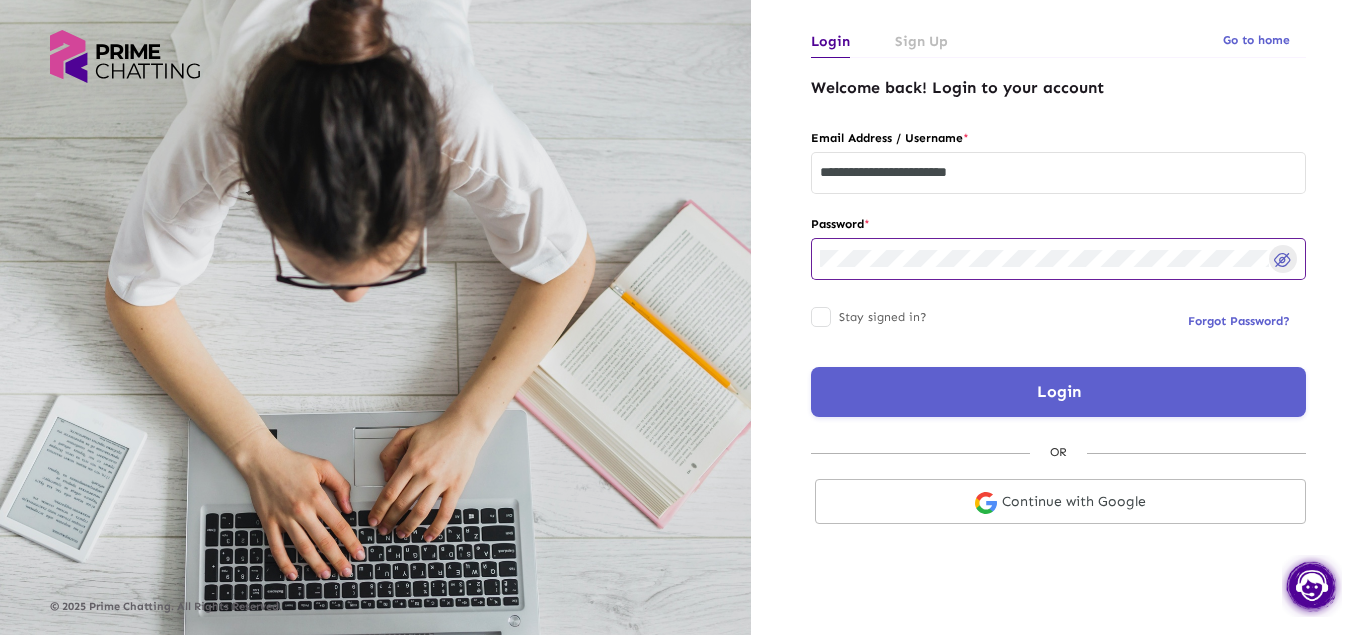 click 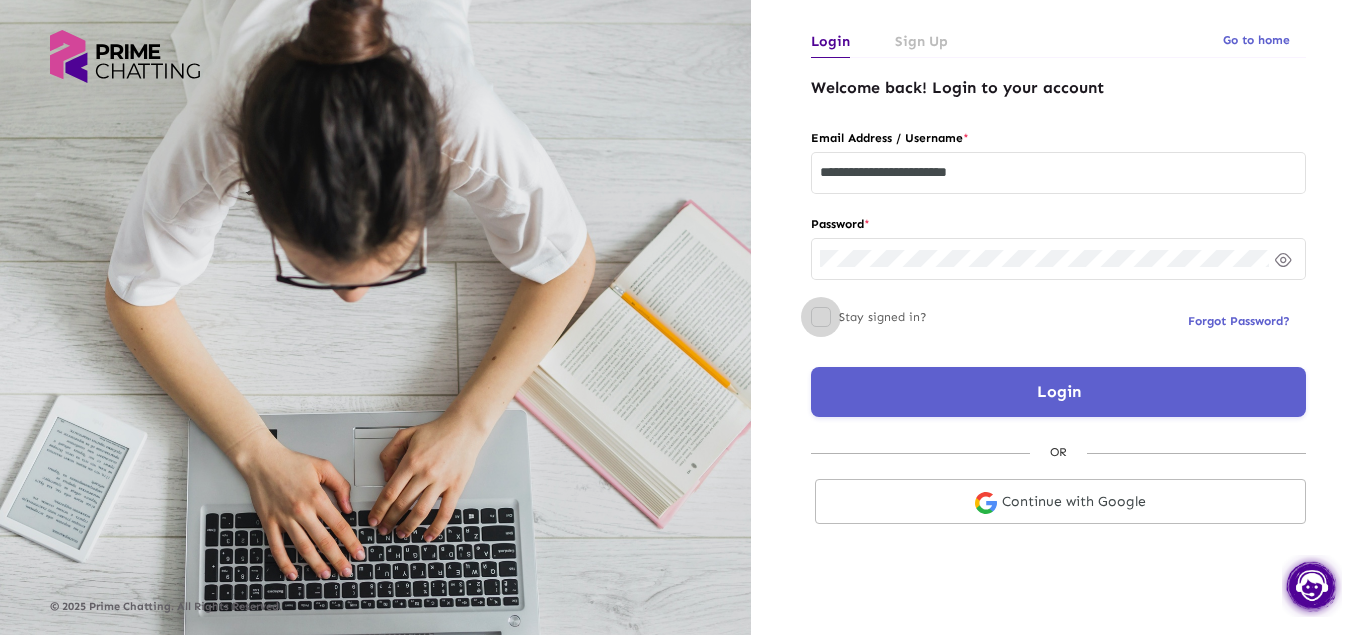 click at bounding box center [821, 317] 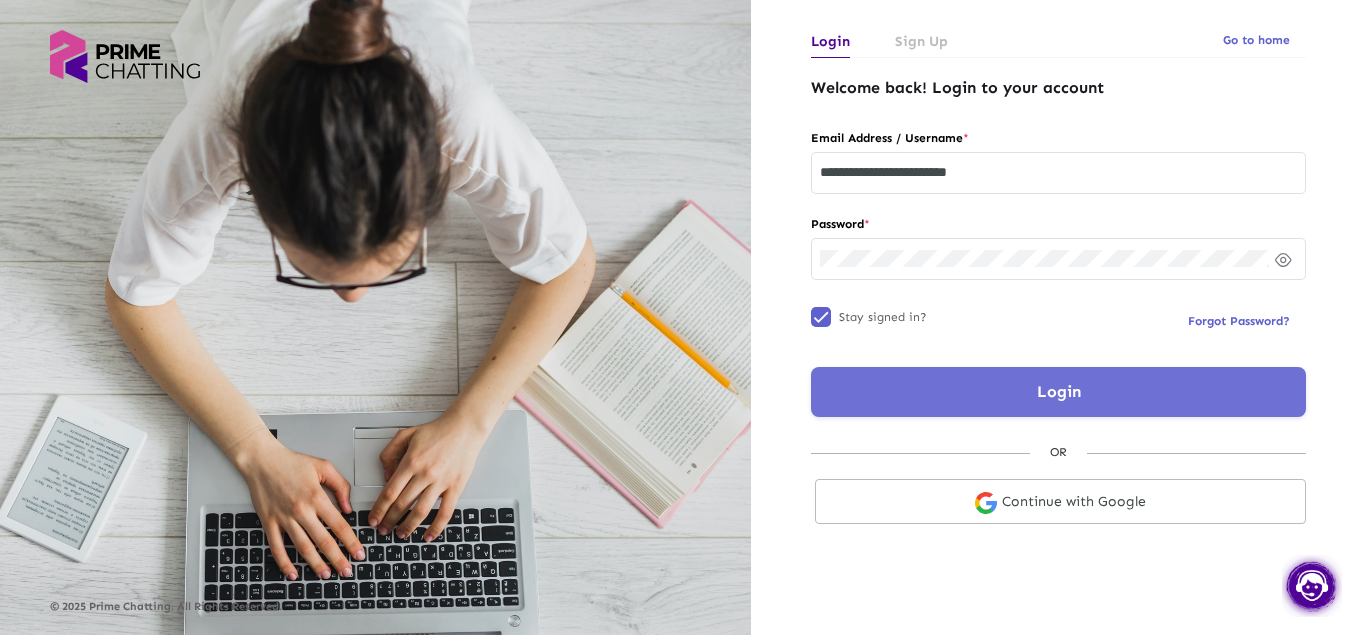 click on "Login" 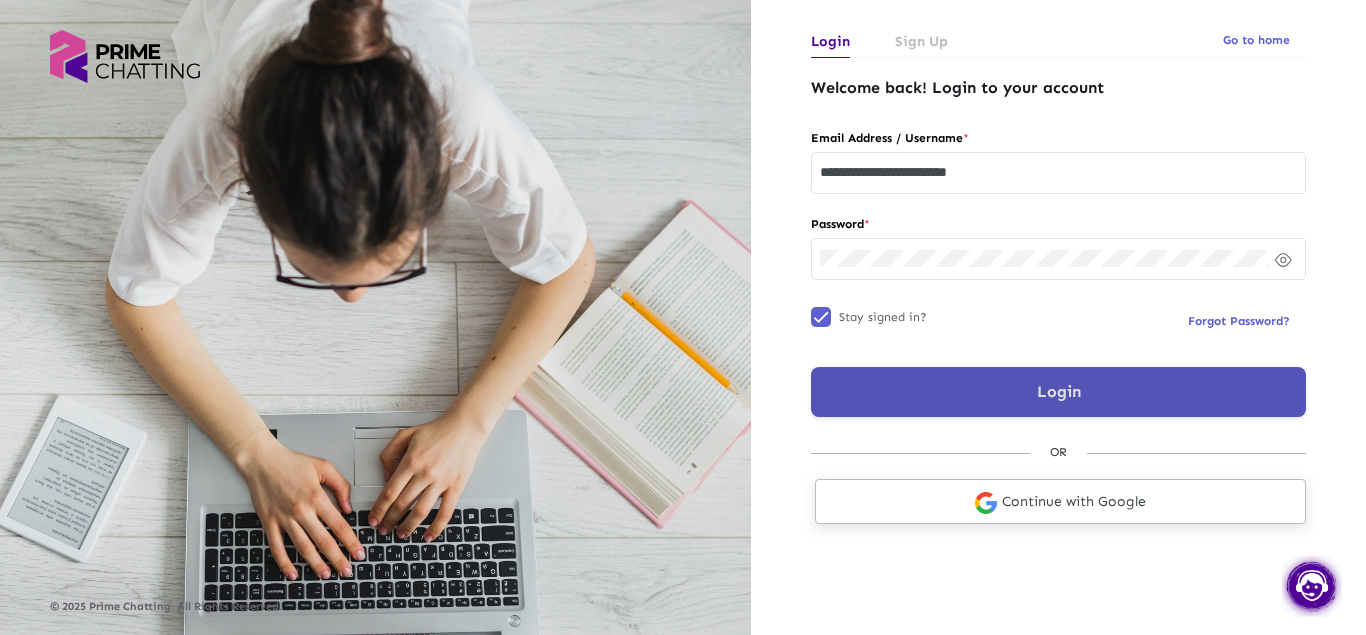 click 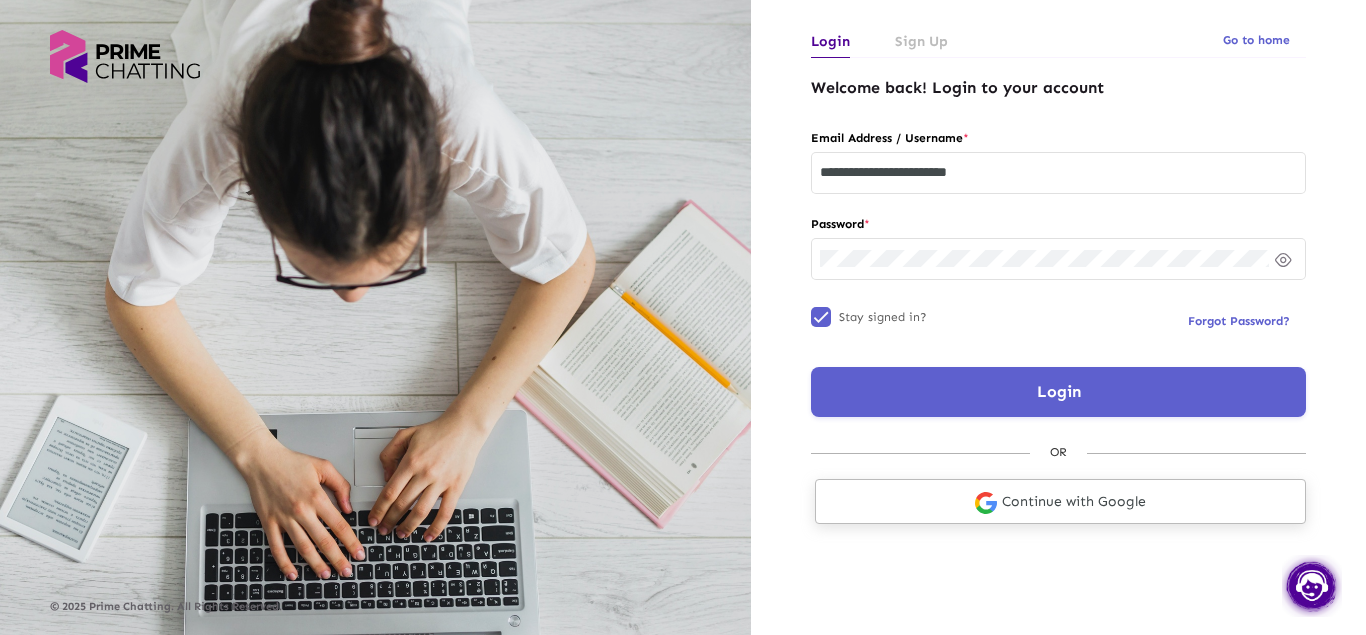click on "Continue with Google" 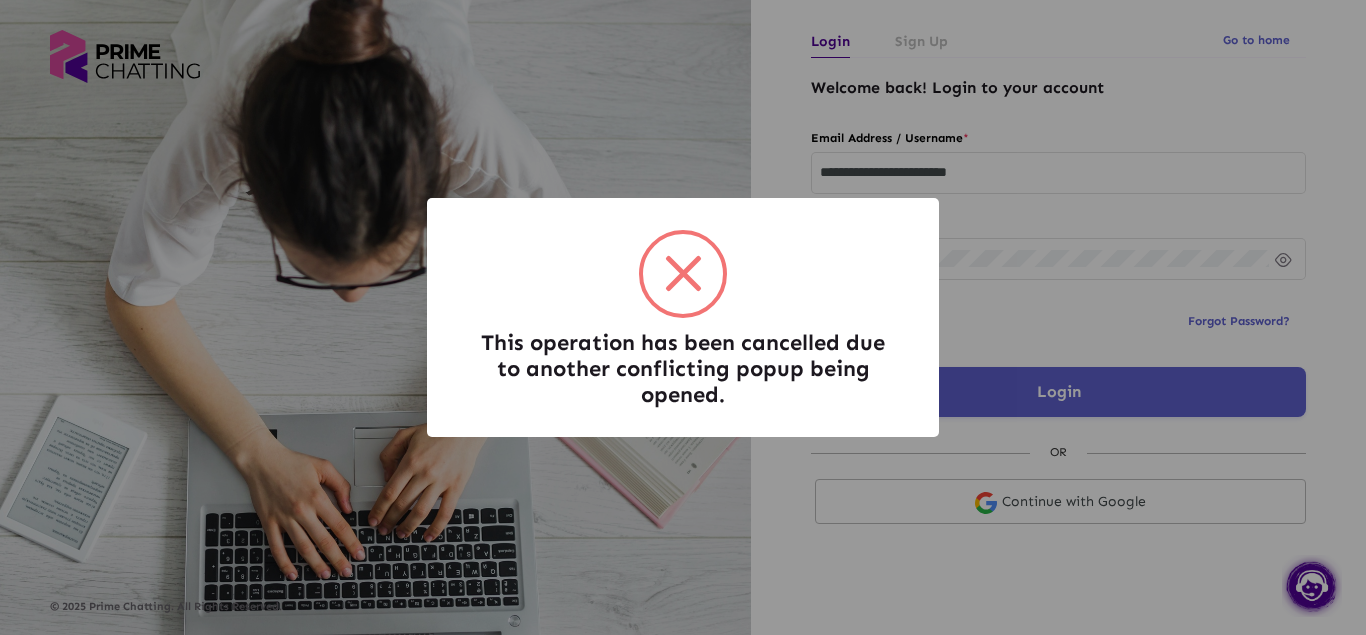 click on "This operation has been cancelled due to another conflicting popup being opened. × OK Cancel" at bounding box center [683, 317] 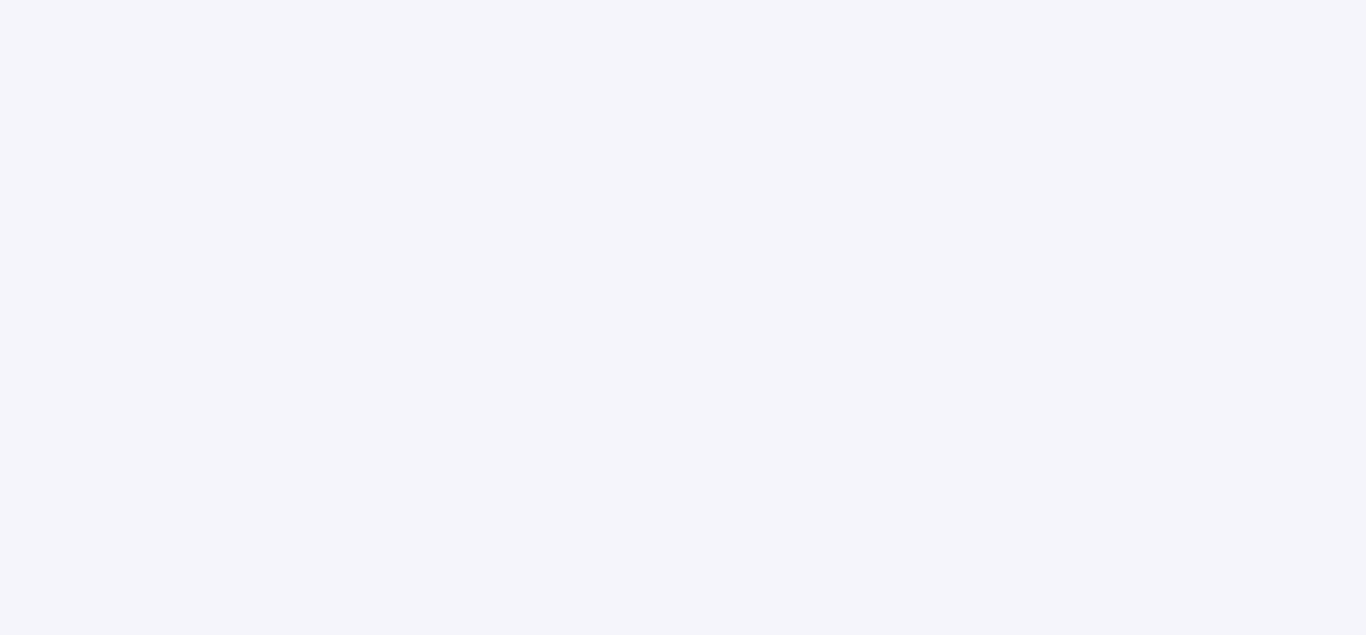 scroll, scrollTop: 0, scrollLeft: 0, axis: both 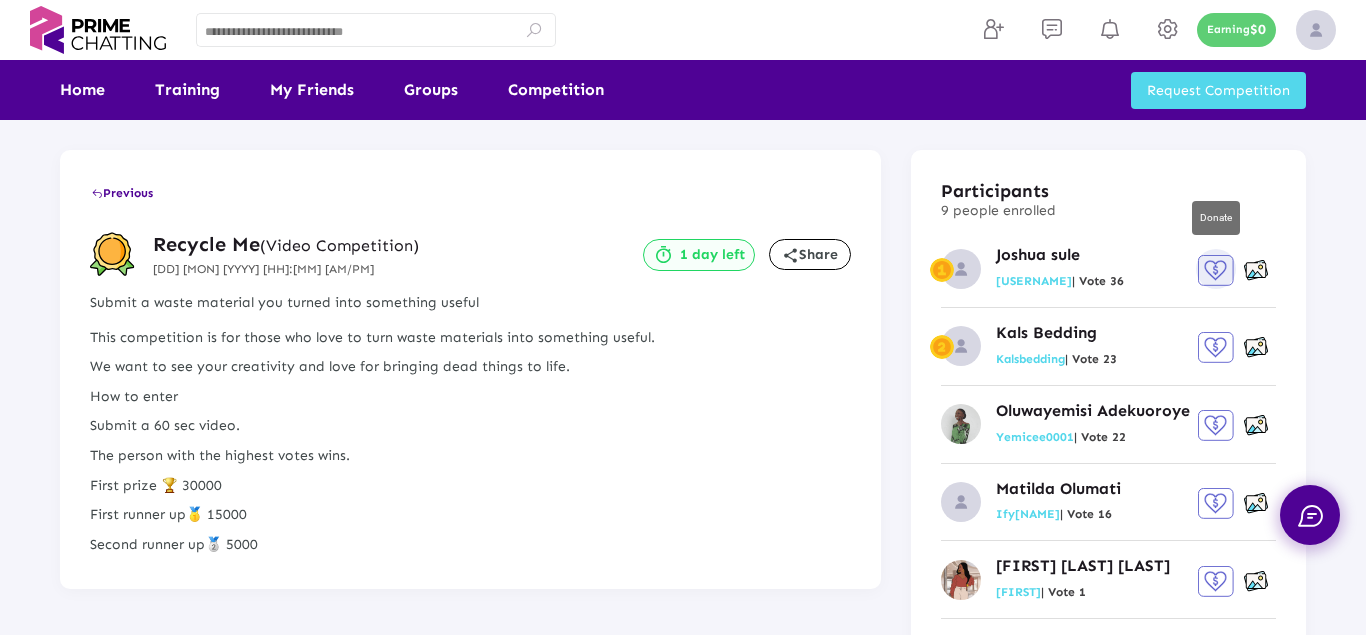click 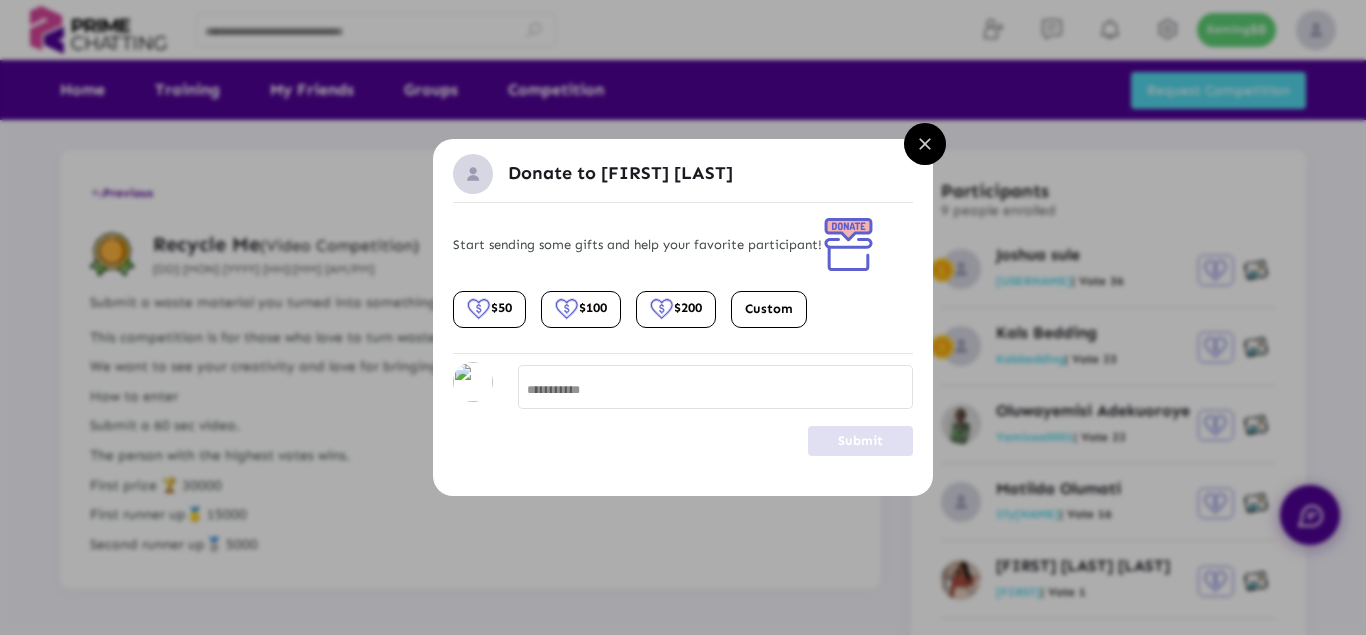 click on "close" at bounding box center (925, 144) 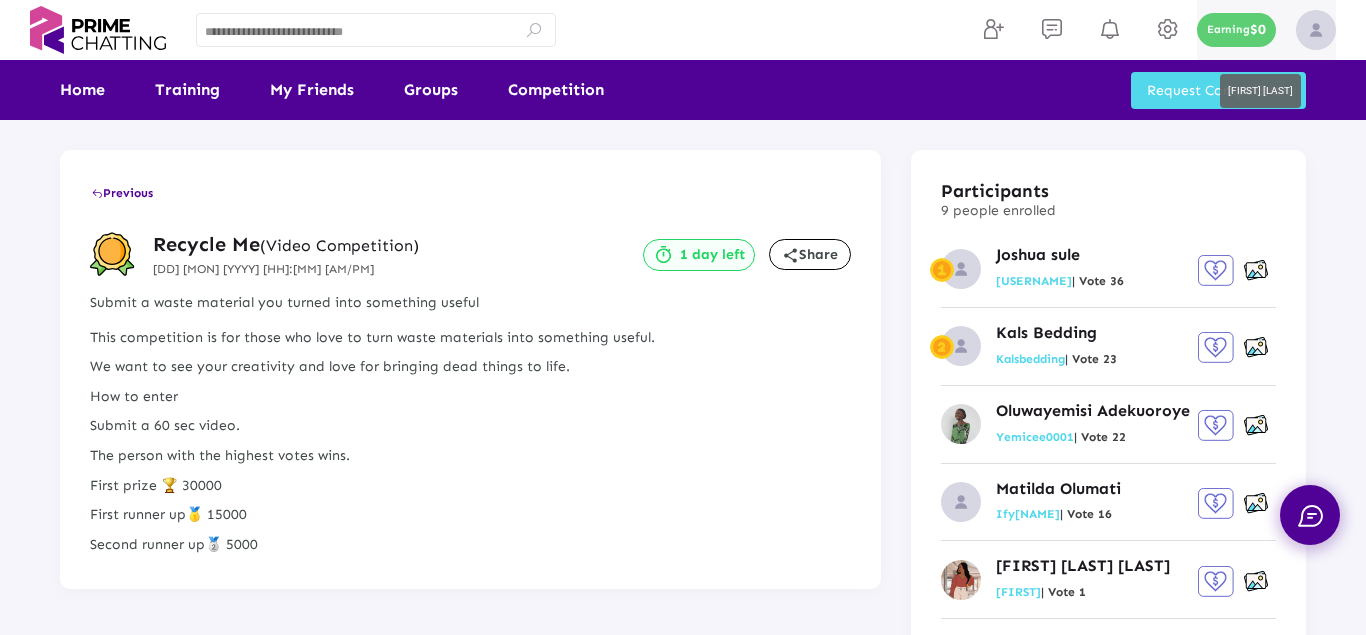 click at bounding box center [1316, 30] 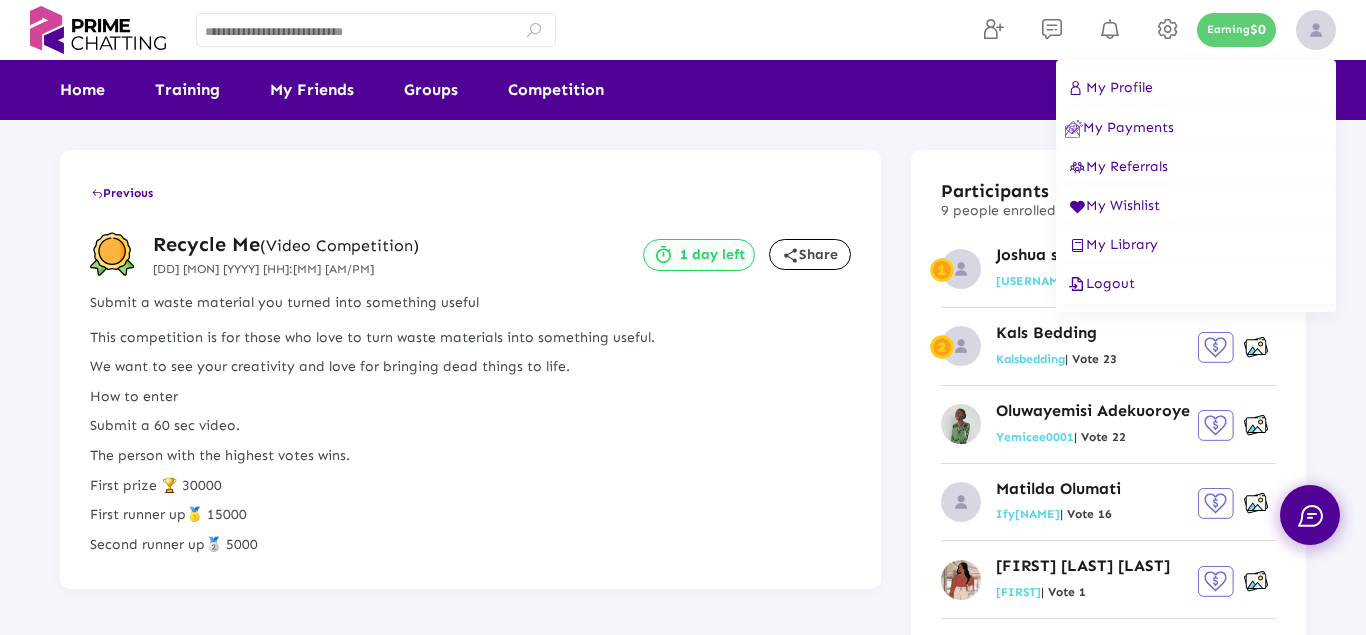 click at bounding box center (683, 317) 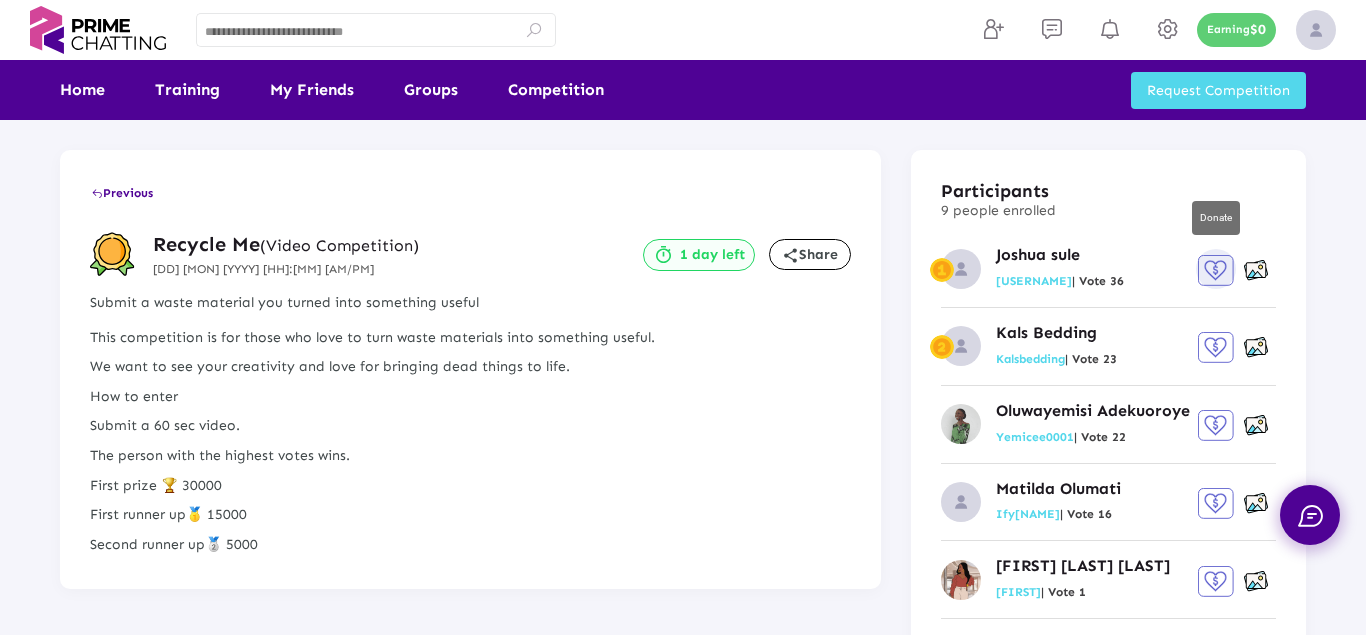 click 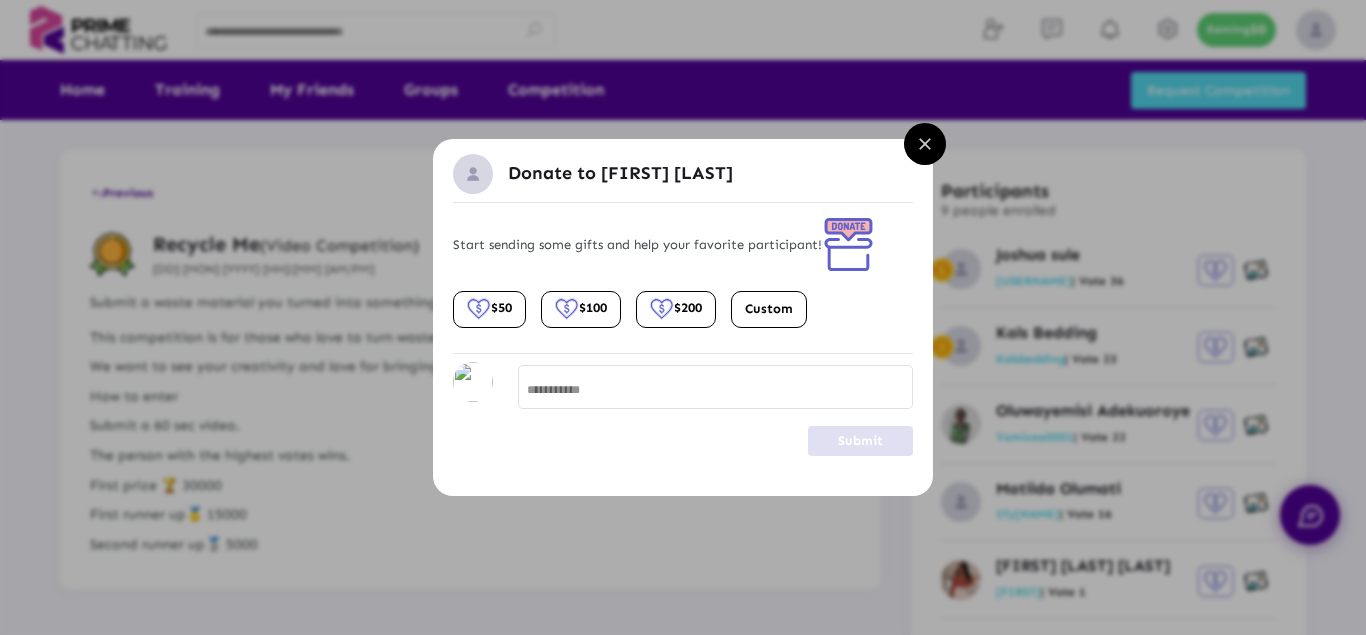 click on "close" at bounding box center [925, 144] 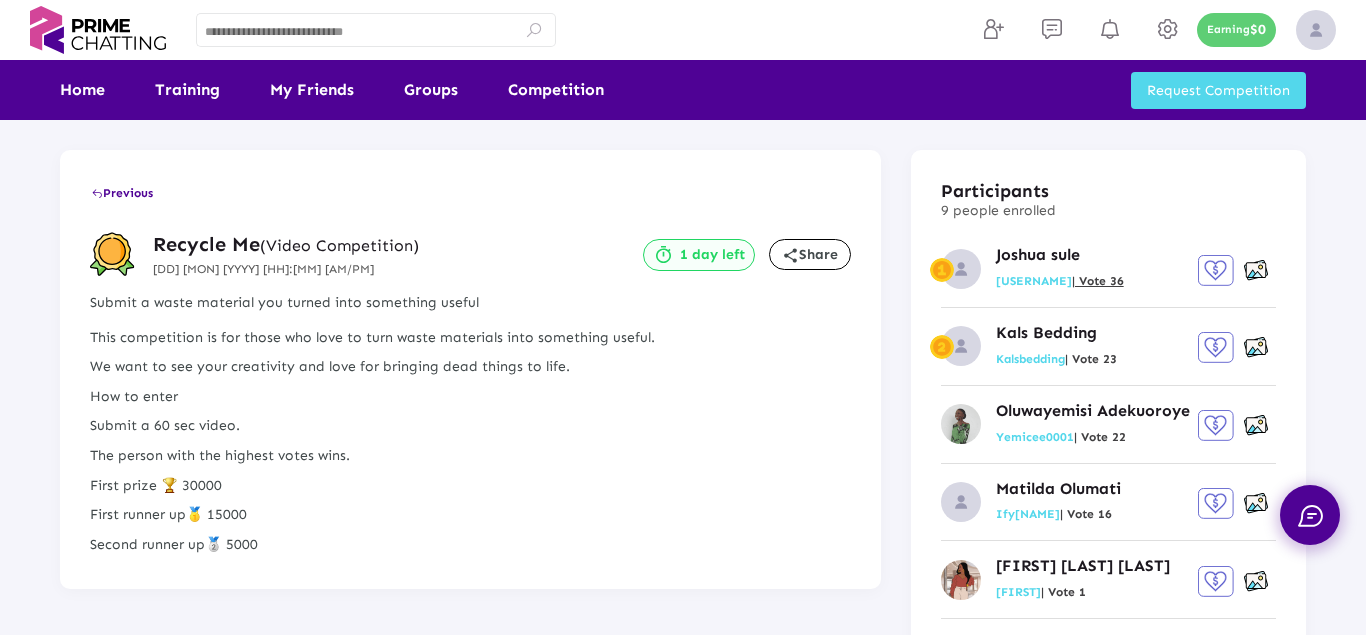 click on "| Vote 36" 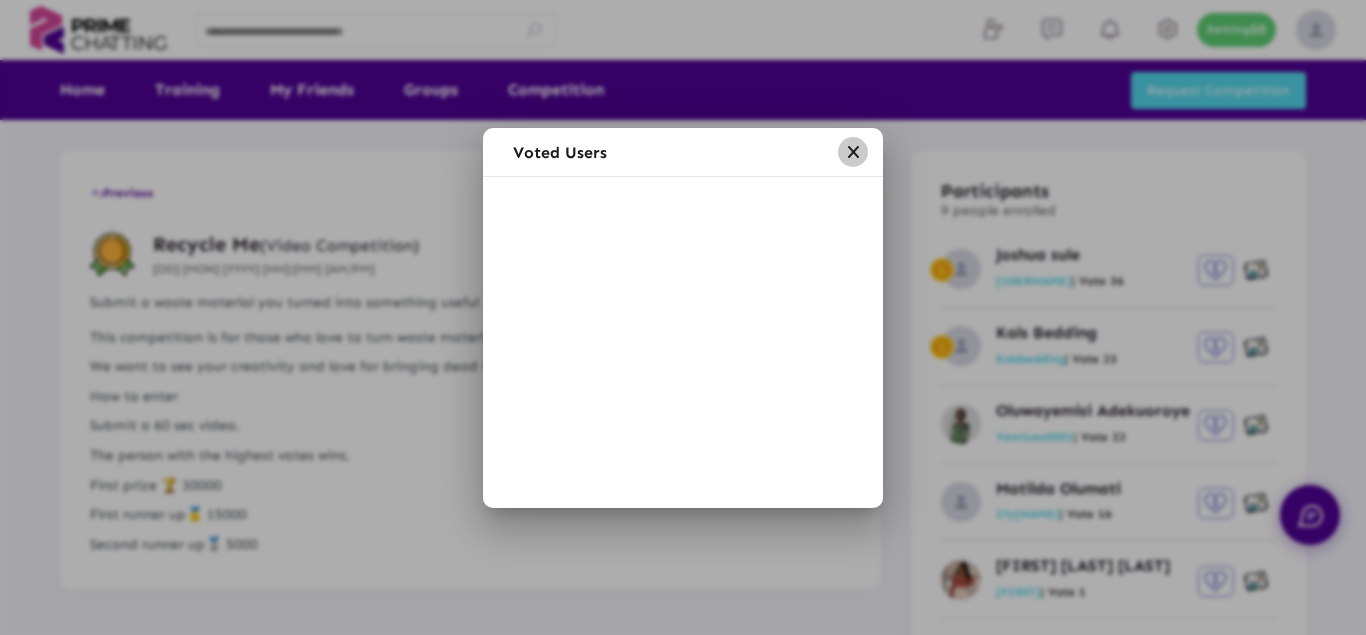 click at bounding box center (853, 152) 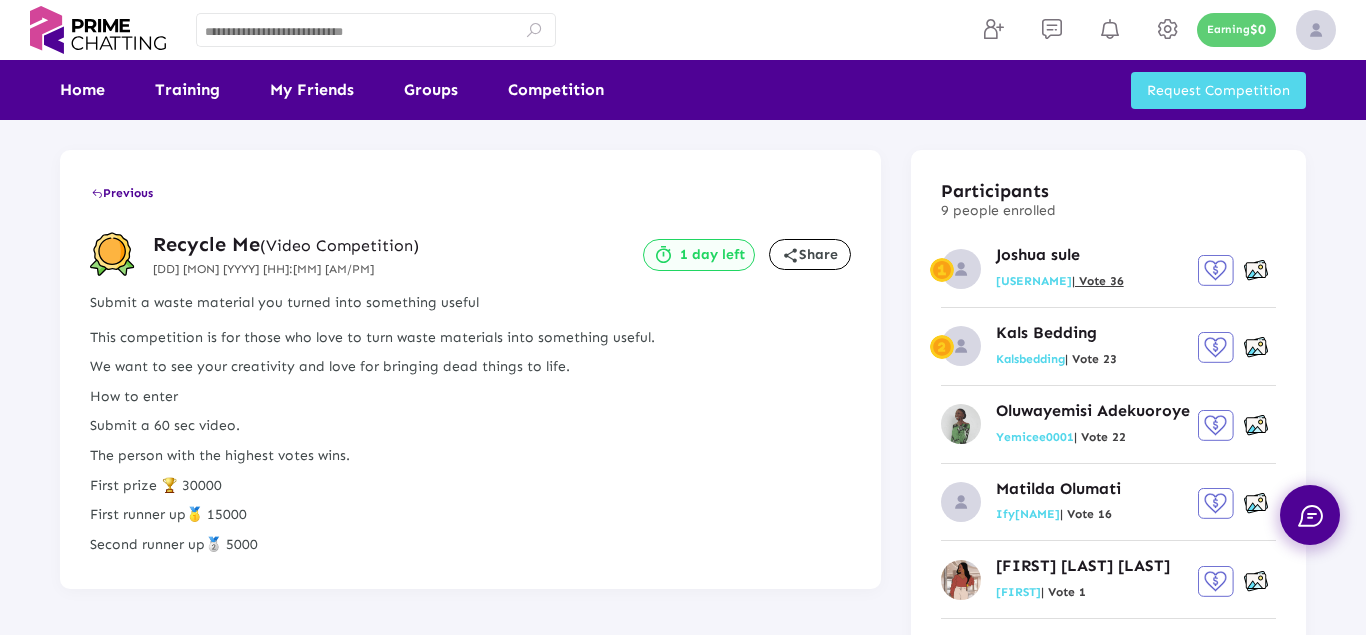 click on "| Vote 36" 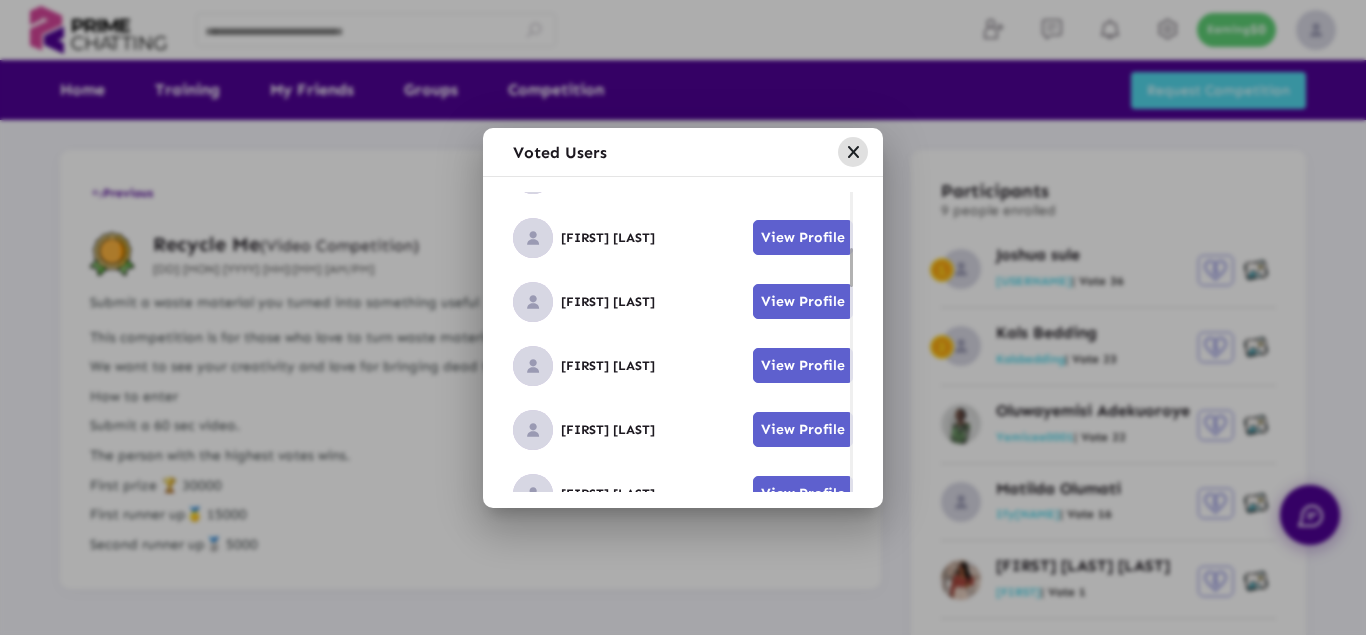 scroll, scrollTop: 436, scrollLeft: 0, axis: vertical 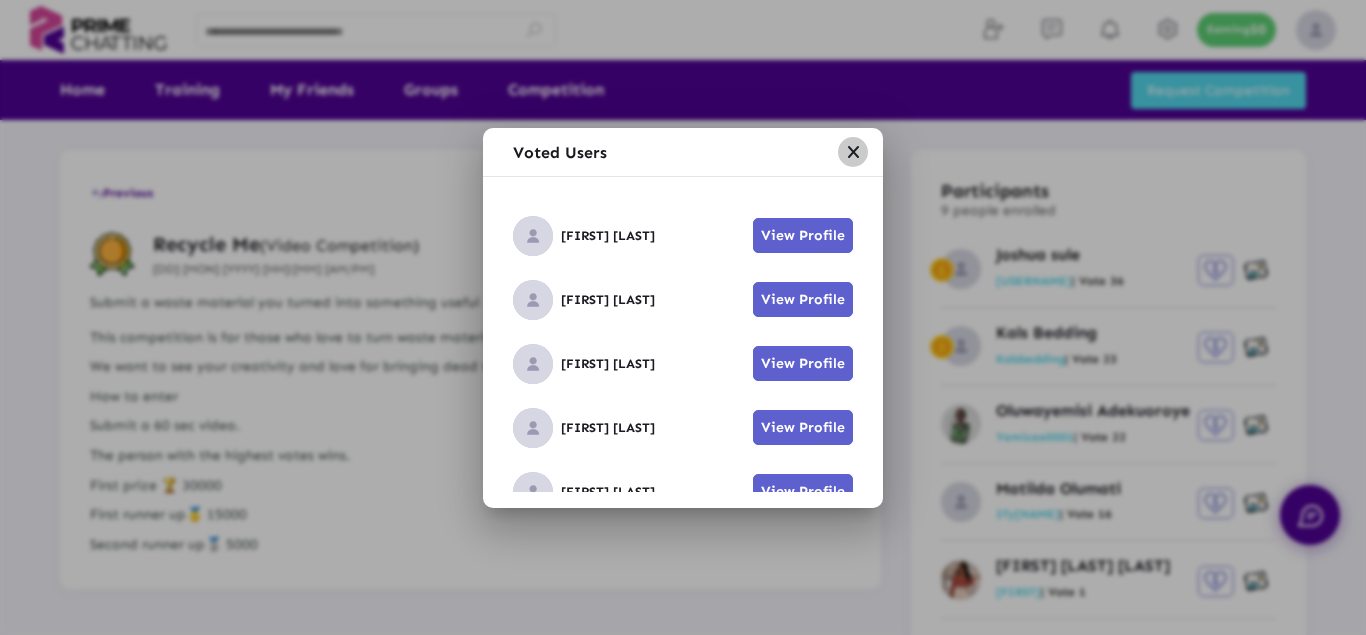 click at bounding box center [853, 152] 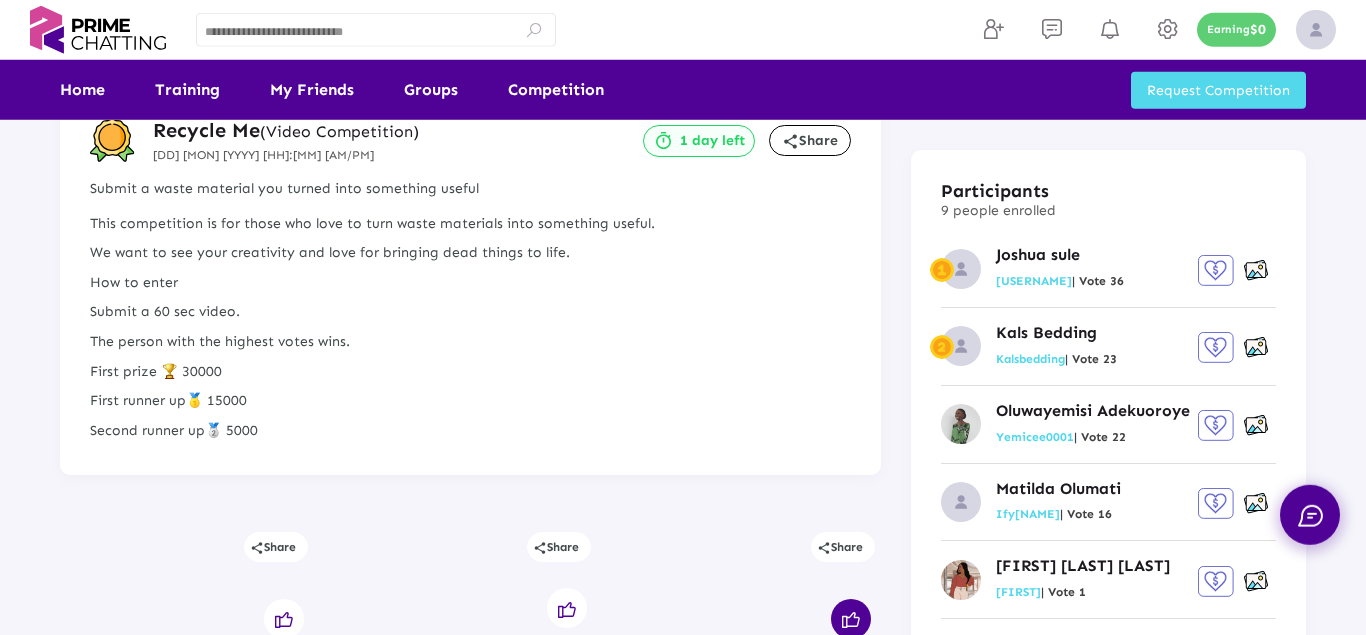 scroll, scrollTop: 0, scrollLeft: 0, axis: both 